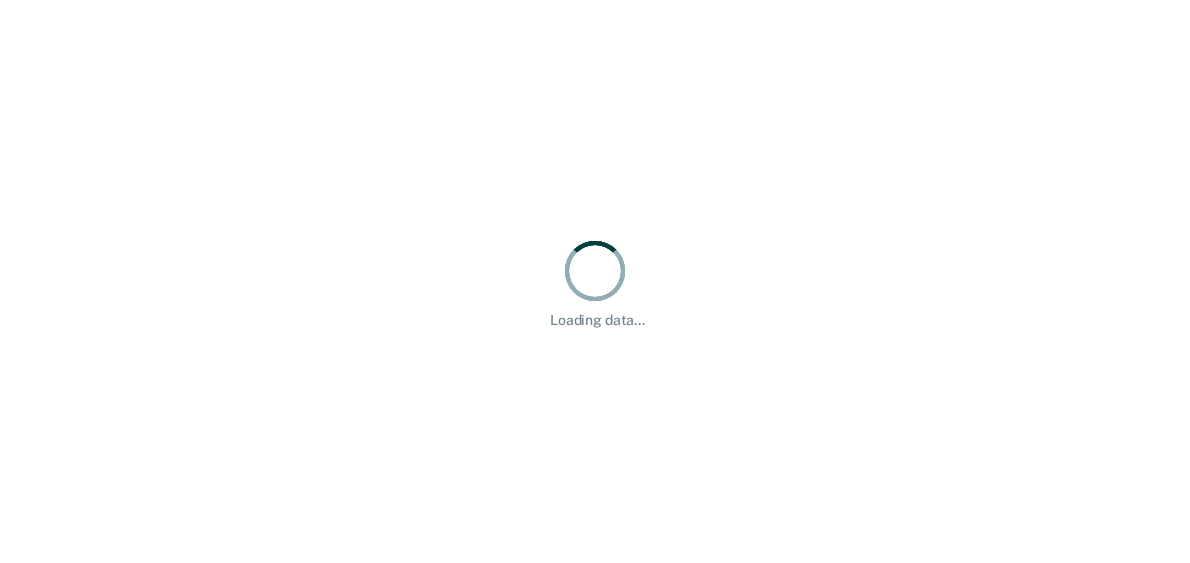 scroll, scrollTop: 0, scrollLeft: 0, axis: both 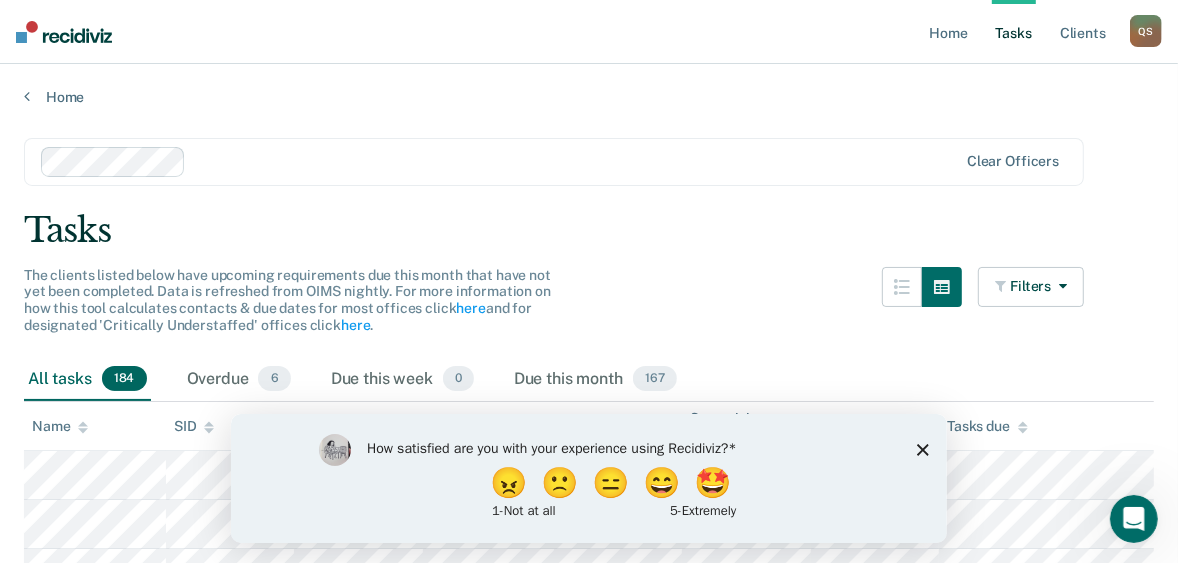 click on "How satisfied are you with your experience using Recidiviz? 😠 🙁 😑 😄 🤩 1  -  Not at all 5  -  Extremely" at bounding box center (588, 477) 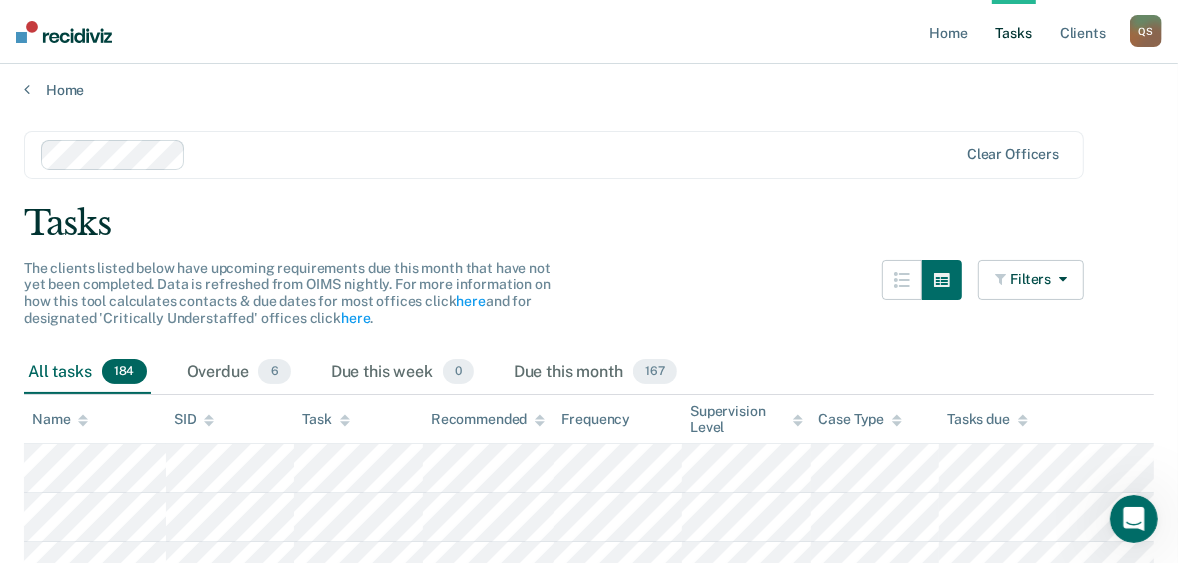 scroll, scrollTop: 0, scrollLeft: 0, axis: both 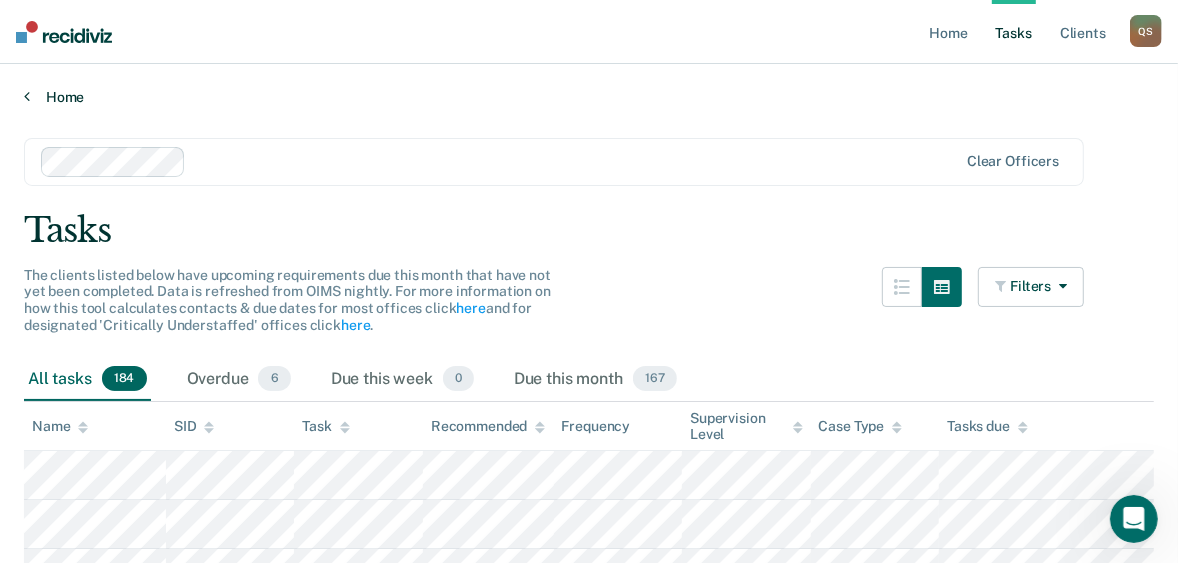 click at bounding box center [27, 96] 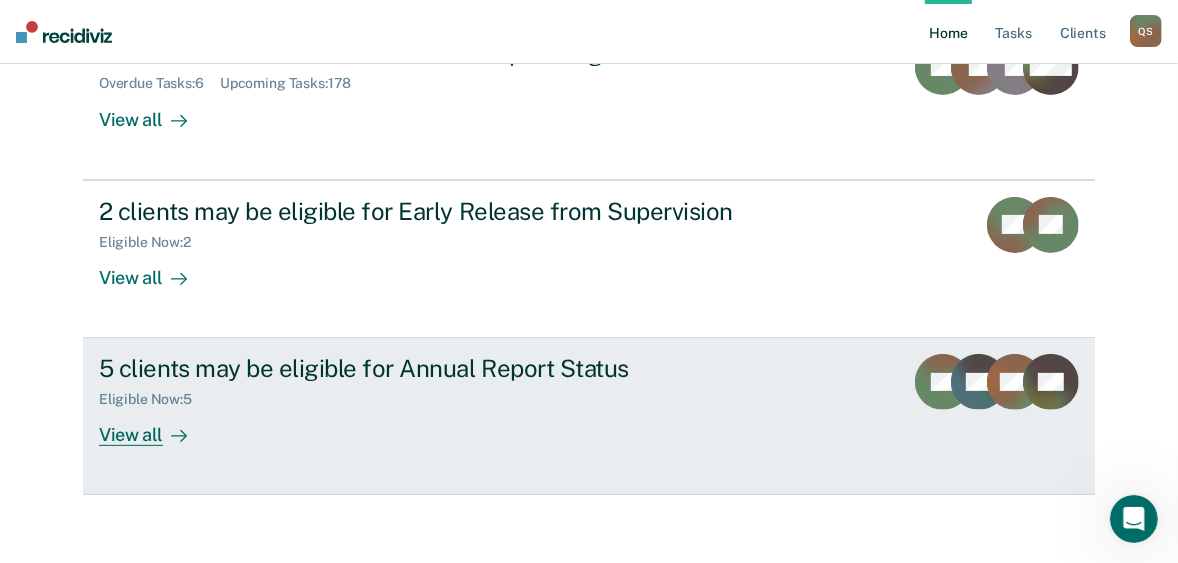 scroll, scrollTop: 285, scrollLeft: 0, axis: vertical 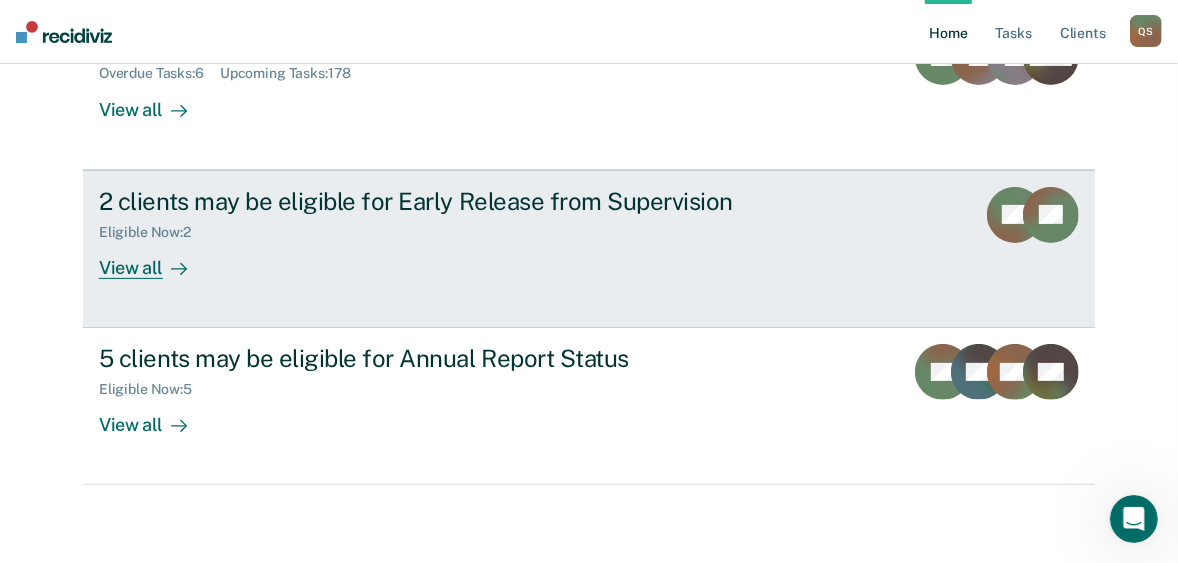 click on "View all" at bounding box center (155, 259) 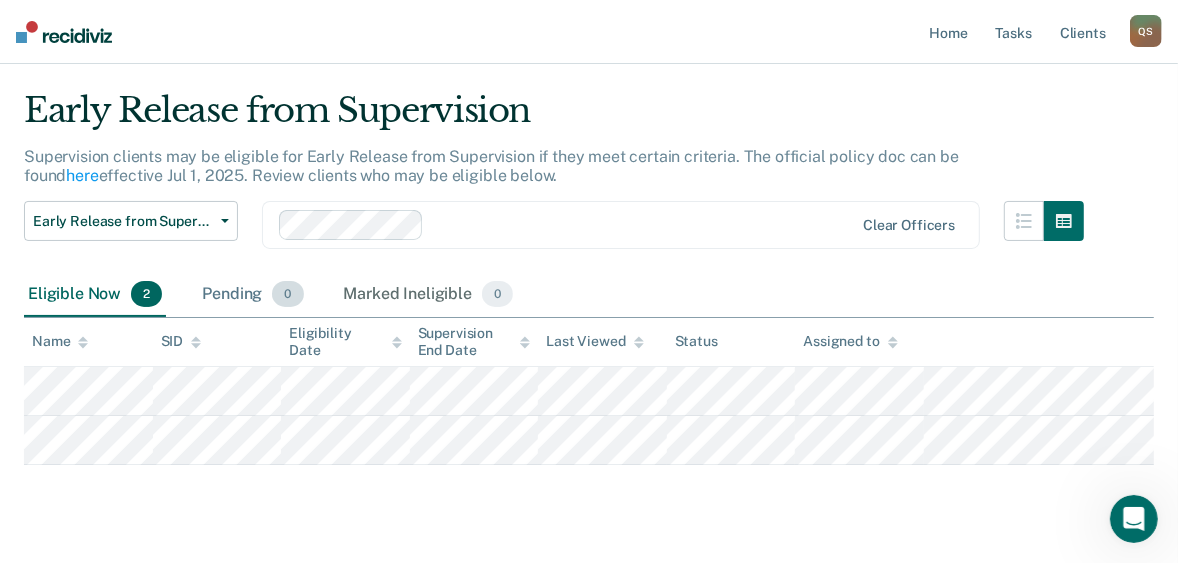 scroll, scrollTop: 92, scrollLeft: 0, axis: vertical 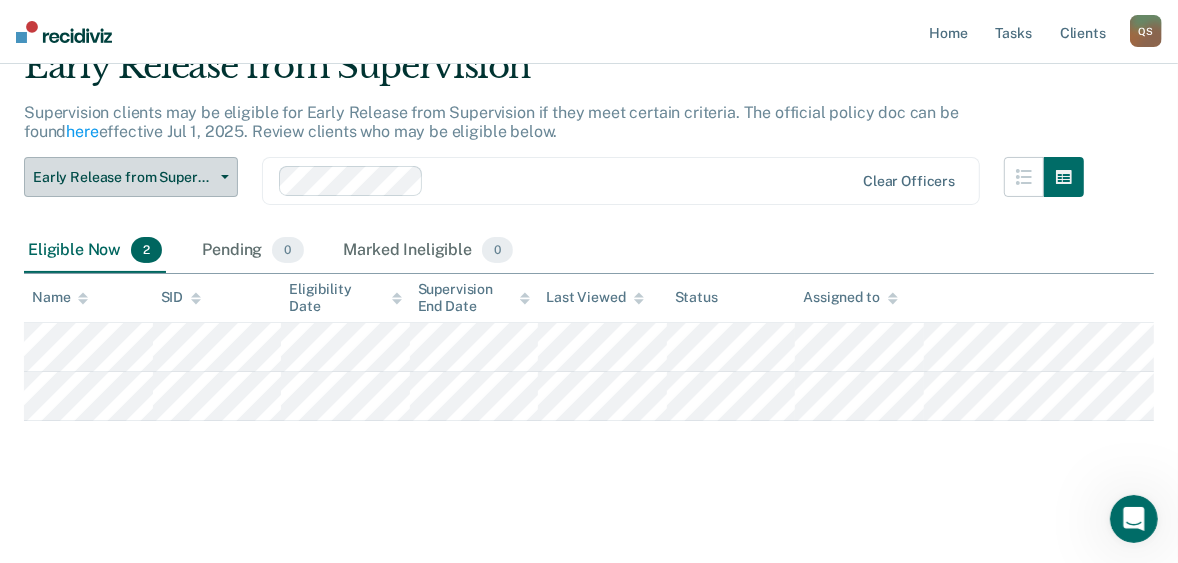 click on "Early Release from Supervision" at bounding box center (131, 177) 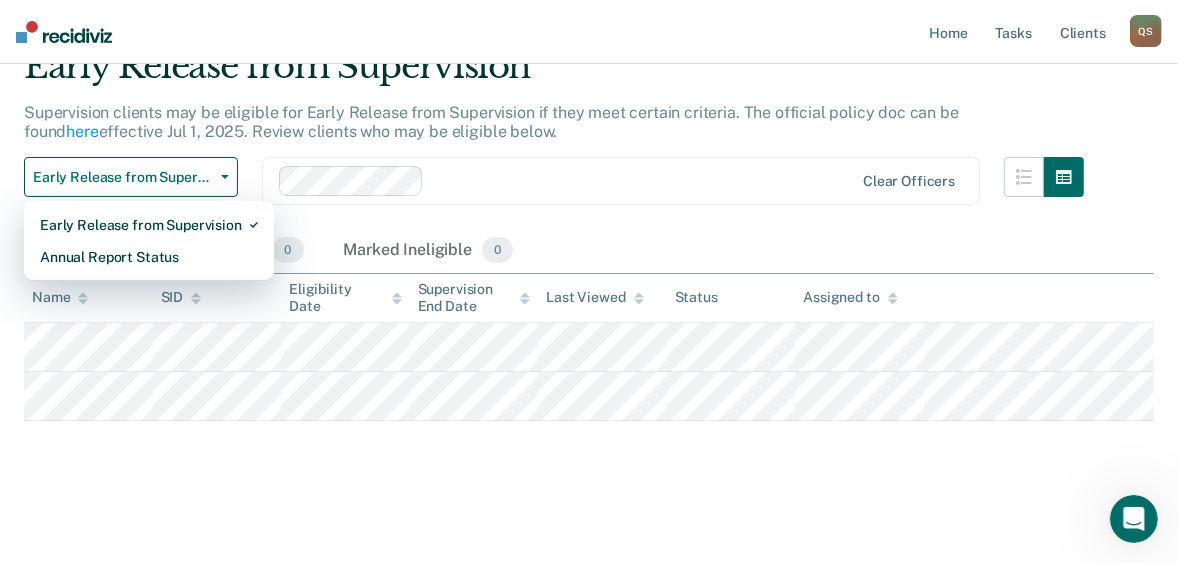 click on "Supervision clients may be eligible for Early Release from Supervision if they meet certain criteria. The official policy doc can be found  here  effective Jul 1, 2025. Review clients who may be eligible below." at bounding box center (554, 130) 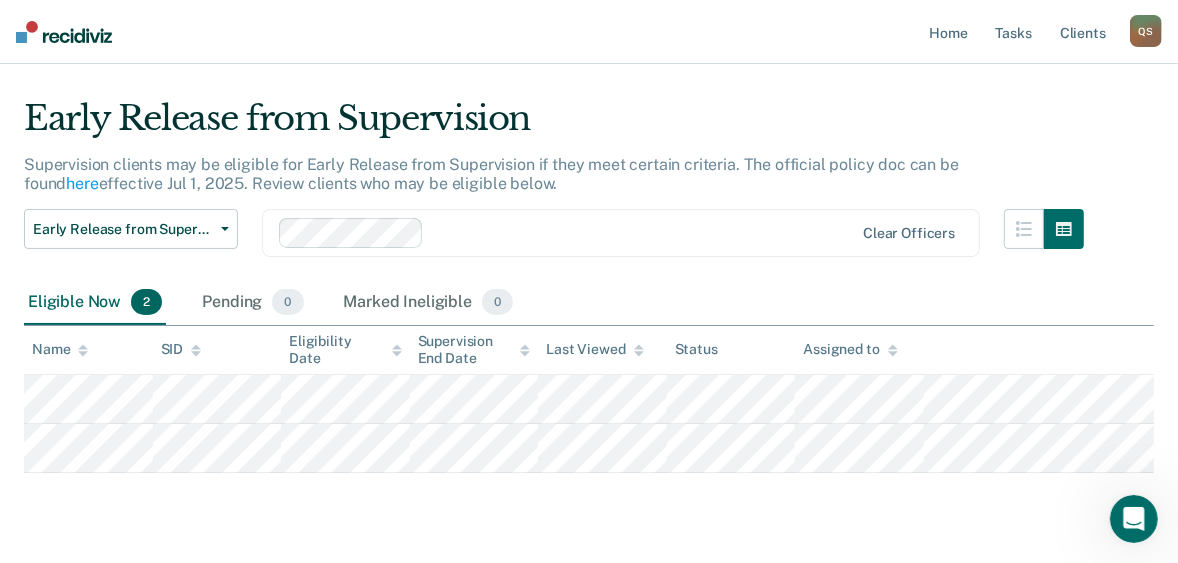 scroll, scrollTop: 0, scrollLeft: 0, axis: both 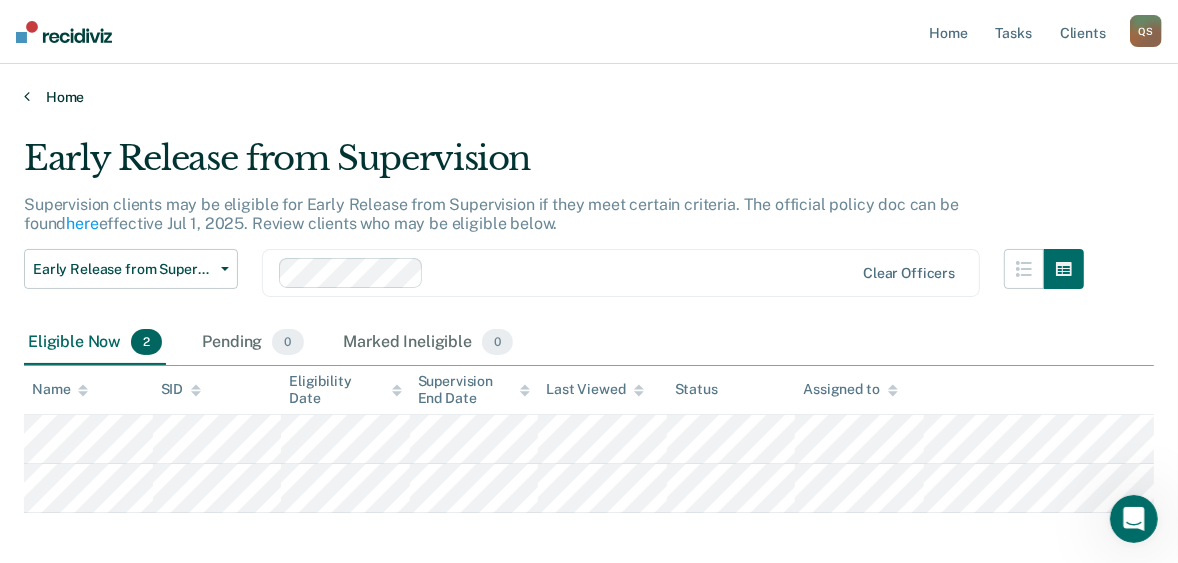 click on "Home" at bounding box center [589, 97] 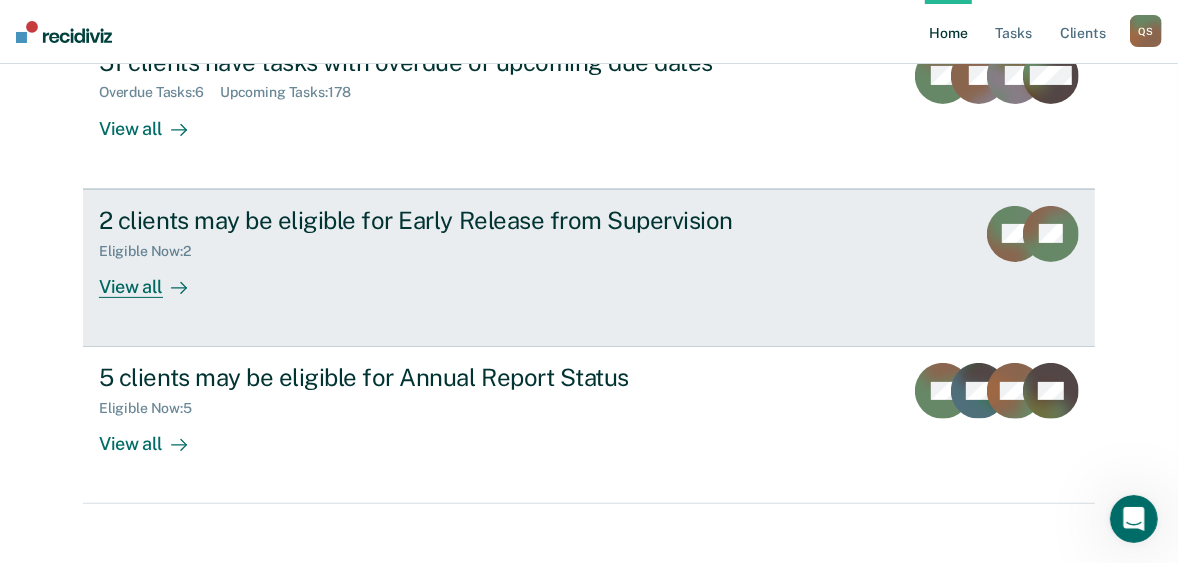scroll, scrollTop: 285, scrollLeft: 0, axis: vertical 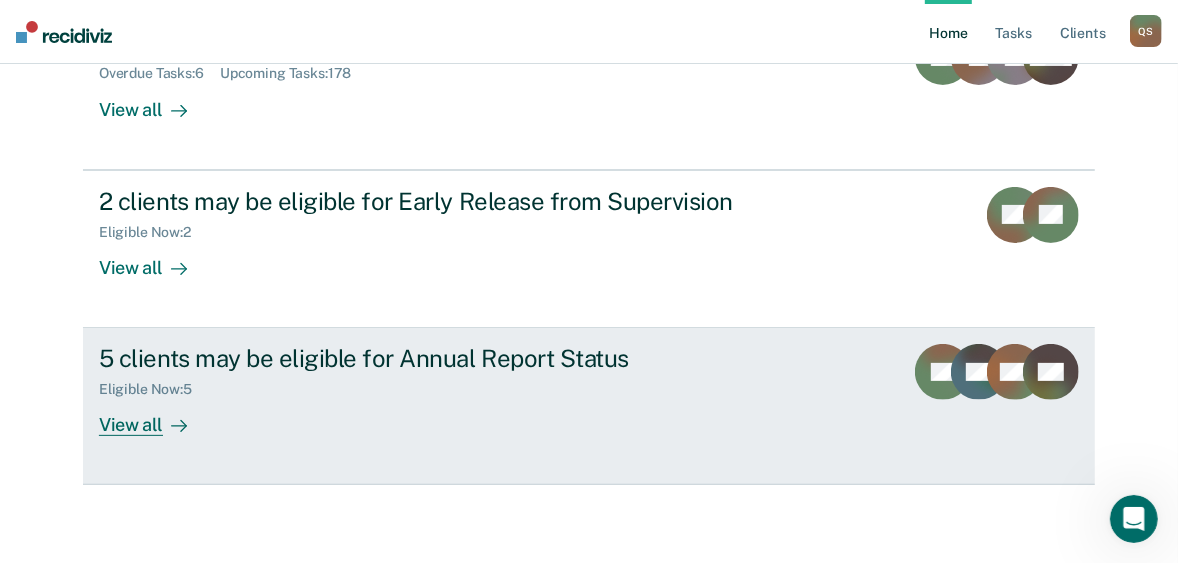 click at bounding box center (175, 425) 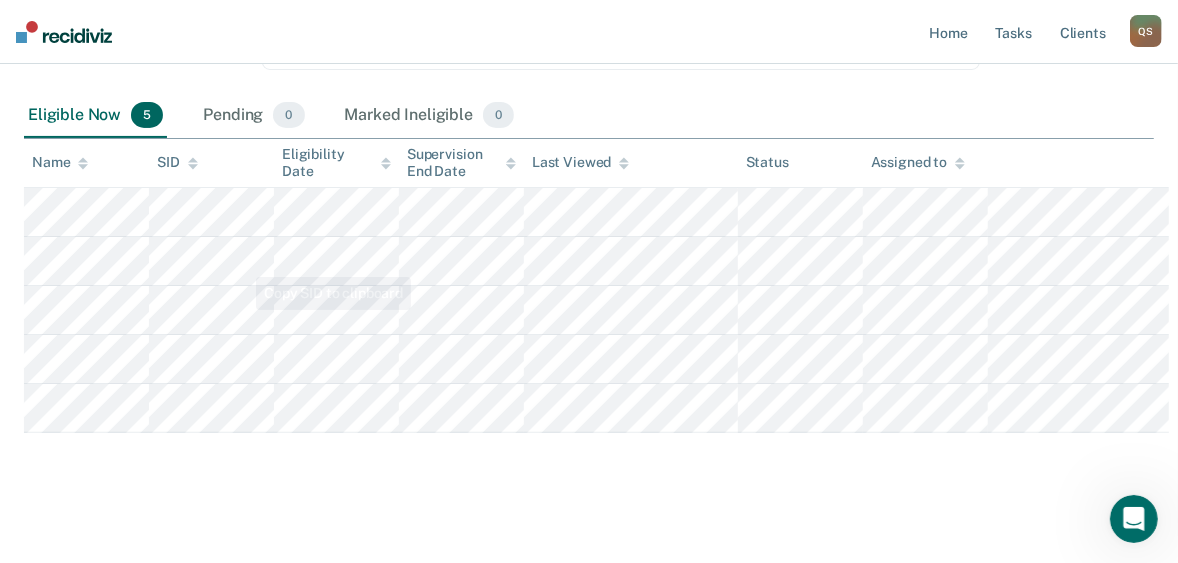 scroll, scrollTop: 238, scrollLeft: 0, axis: vertical 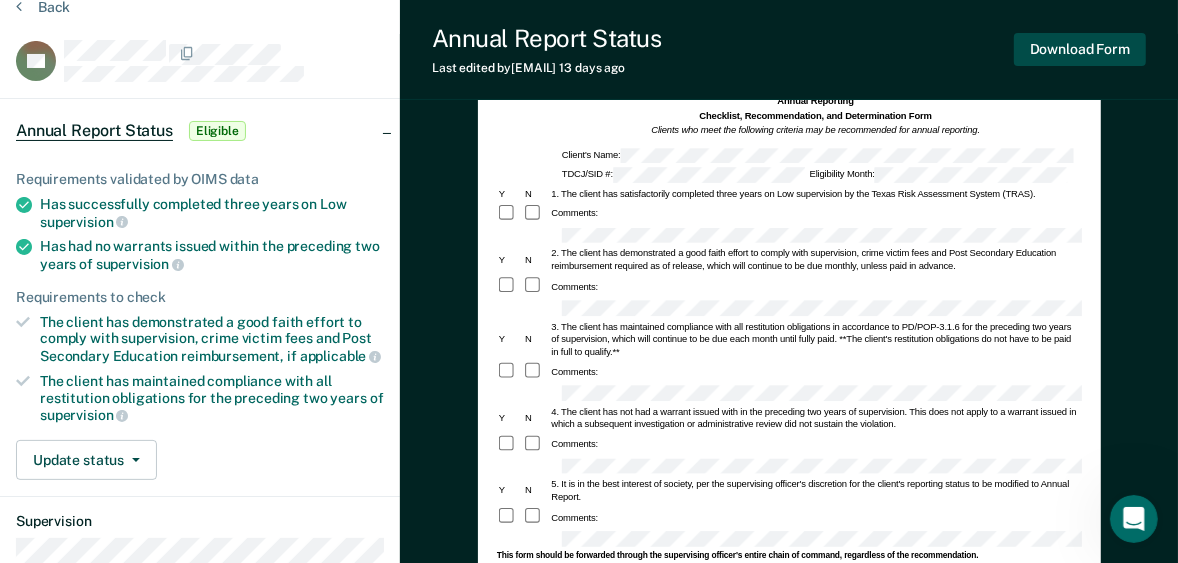 click on "Download Form" at bounding box center (1080, 49) 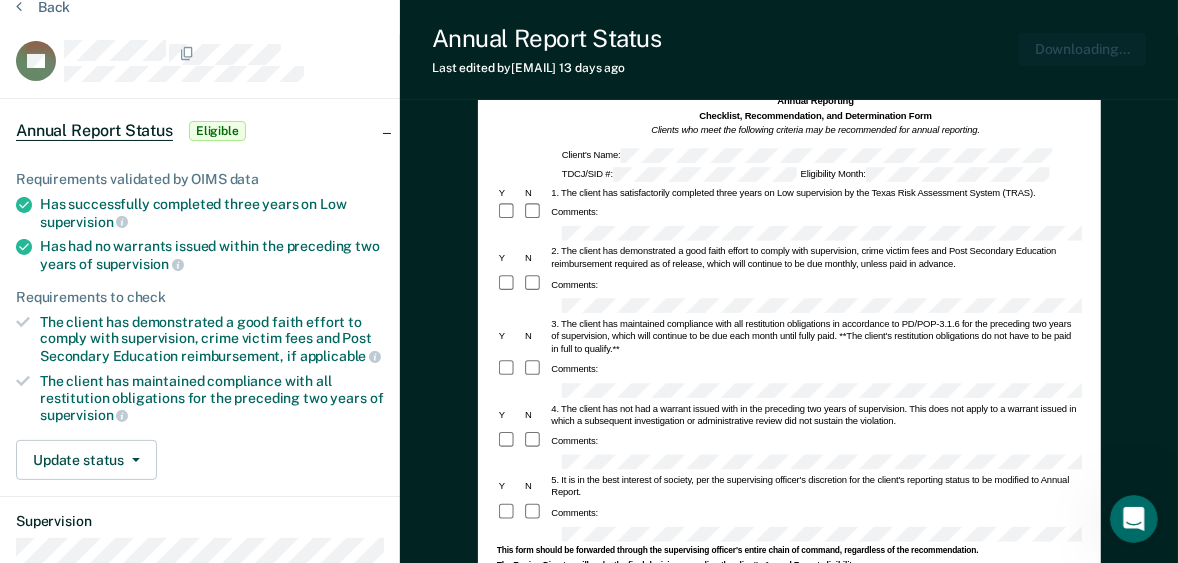 scroll, scrollTop: 0, scrollLeft: 0, axis: both 